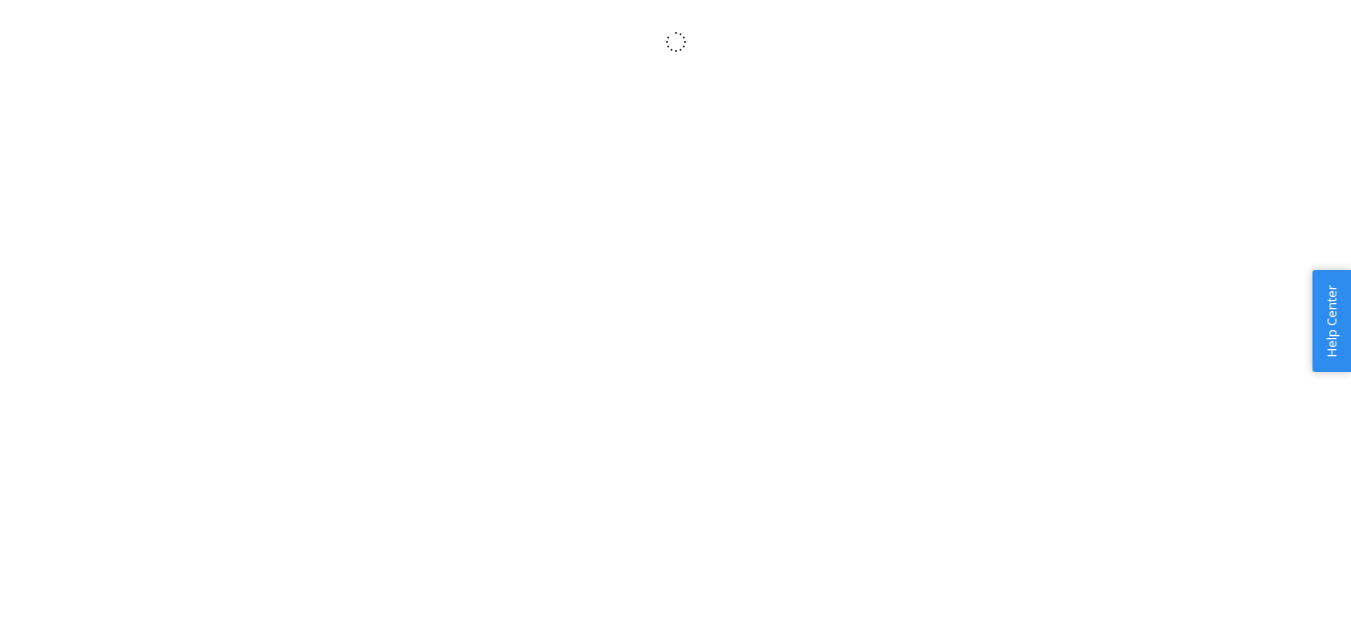 scroll, scrollTop: 0, scrollLeft: 0, axis: both 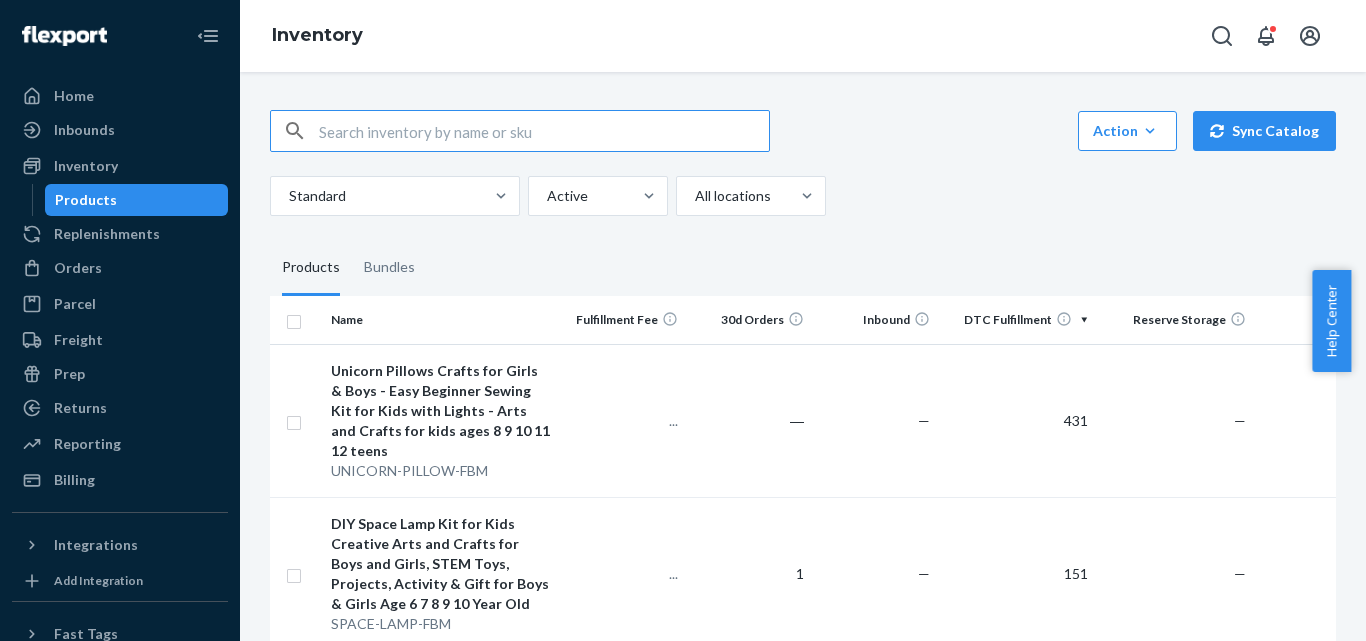 drag, startPoint x: 72, startPoint y: 261, endPoint x: 157, endPoint y: 182, distance: 116.0431 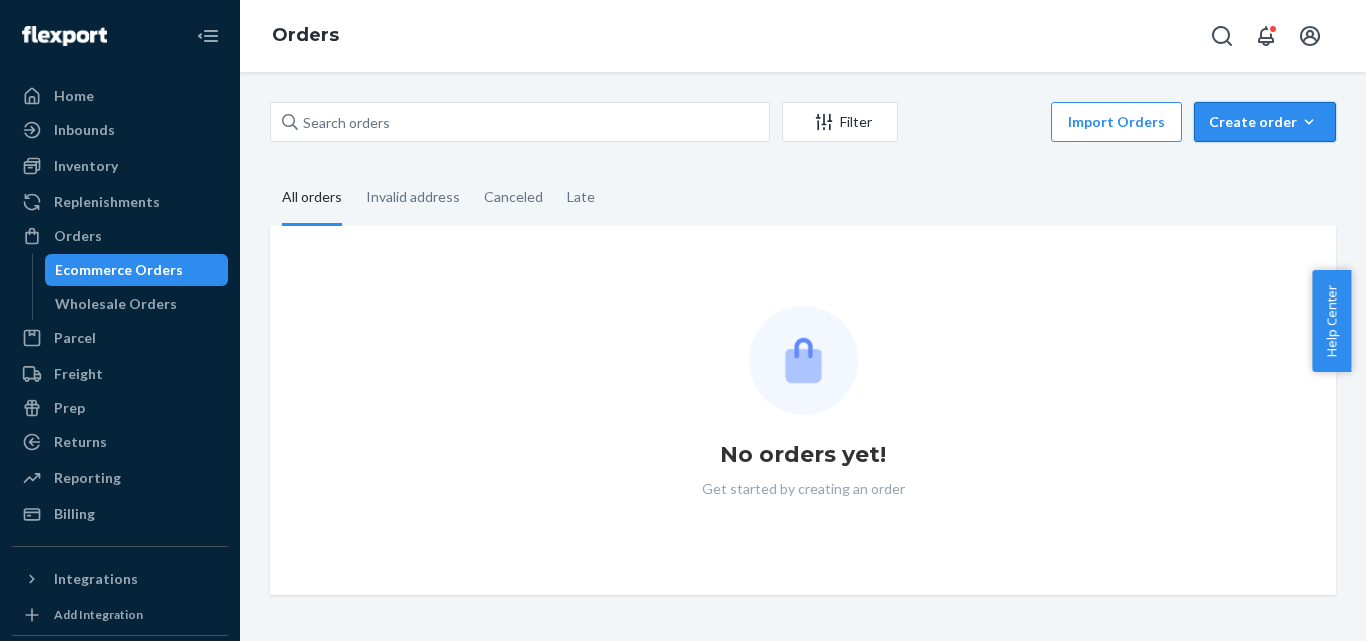 click on "Create order" at bounding box center [1265, 122] 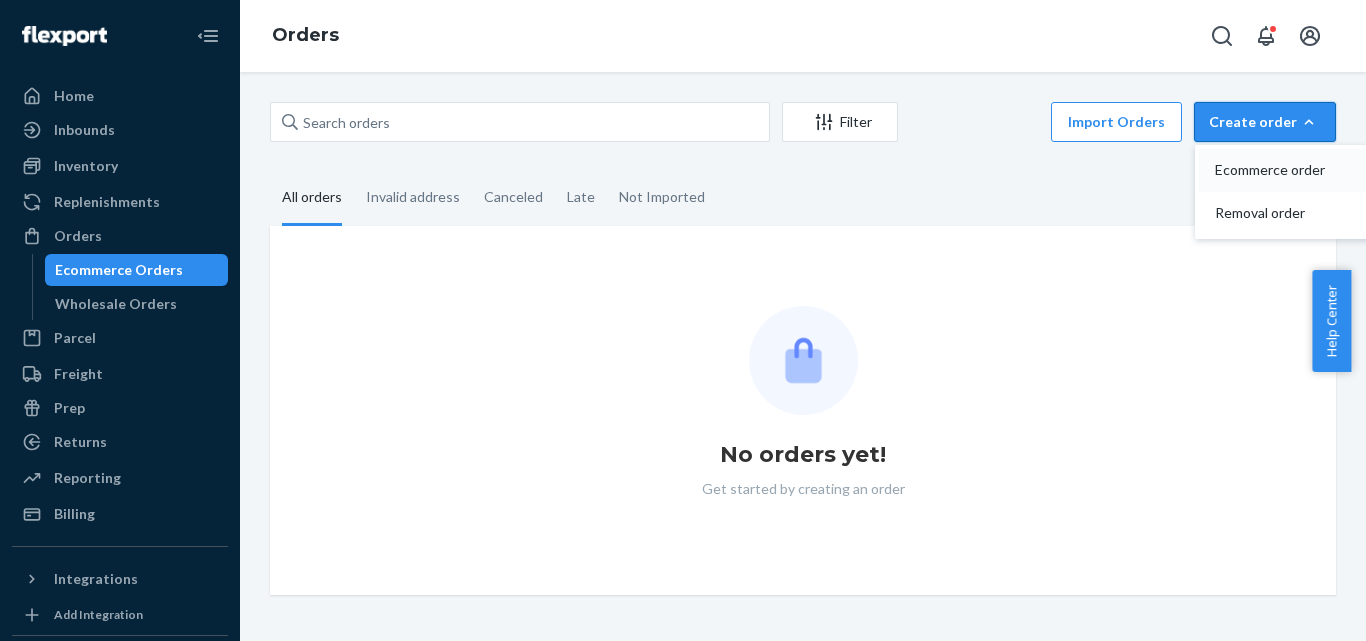 click on "Ecommerce order" at bounding box center (1277, 170) 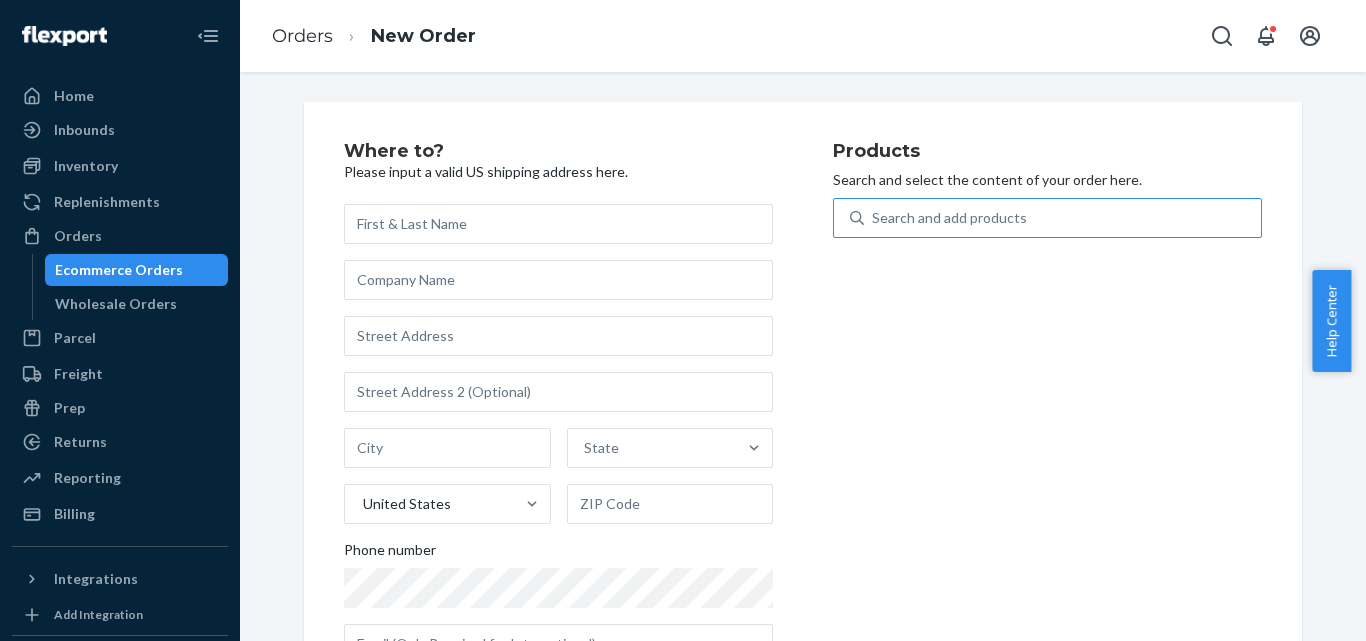 click on "Search and add products" at bounding box center (1062, 218) 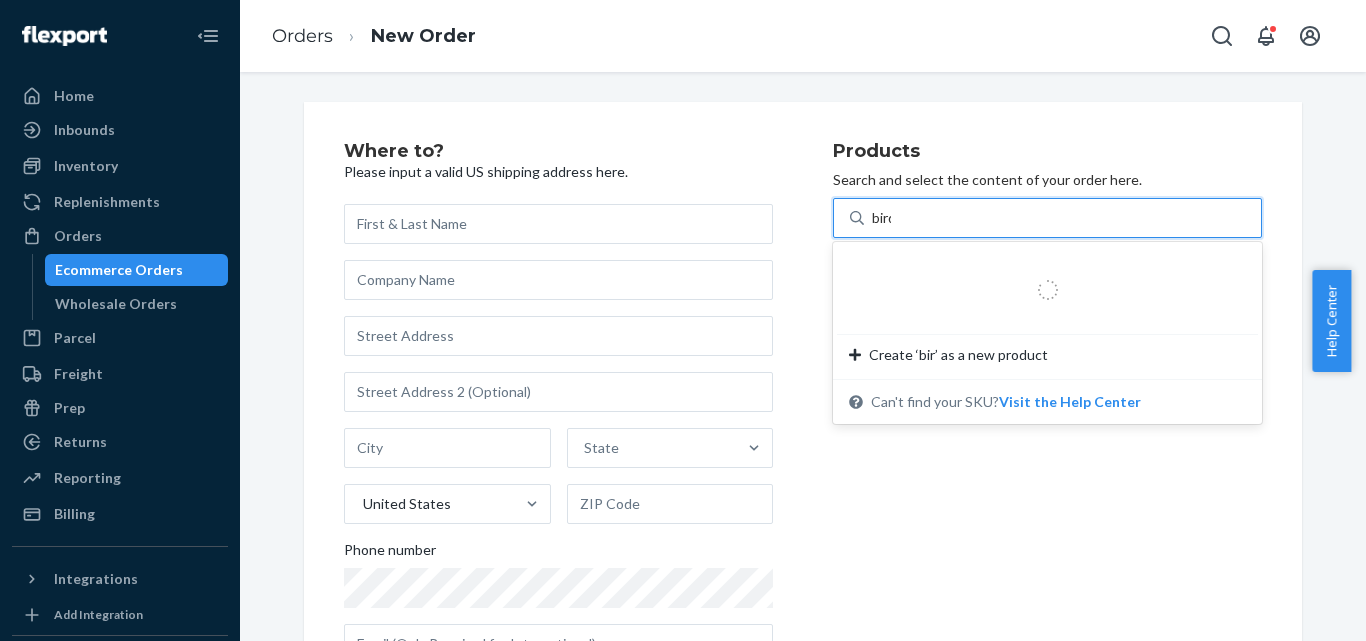 type on "birds" 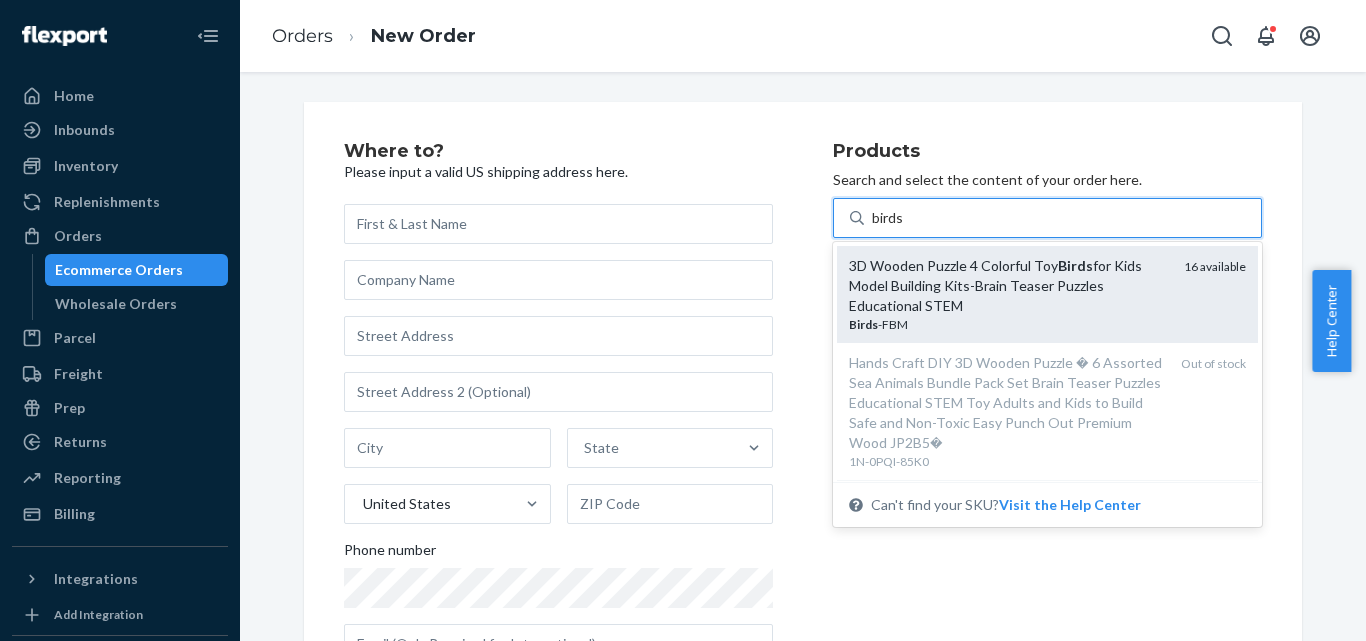 click on "3D Wooden Puzzle 4 Colorful Toy  Birds  for Kids Model Building Kits-Brain Teaser Puzzles Educational STEM" at bounding box center (1008, 286) 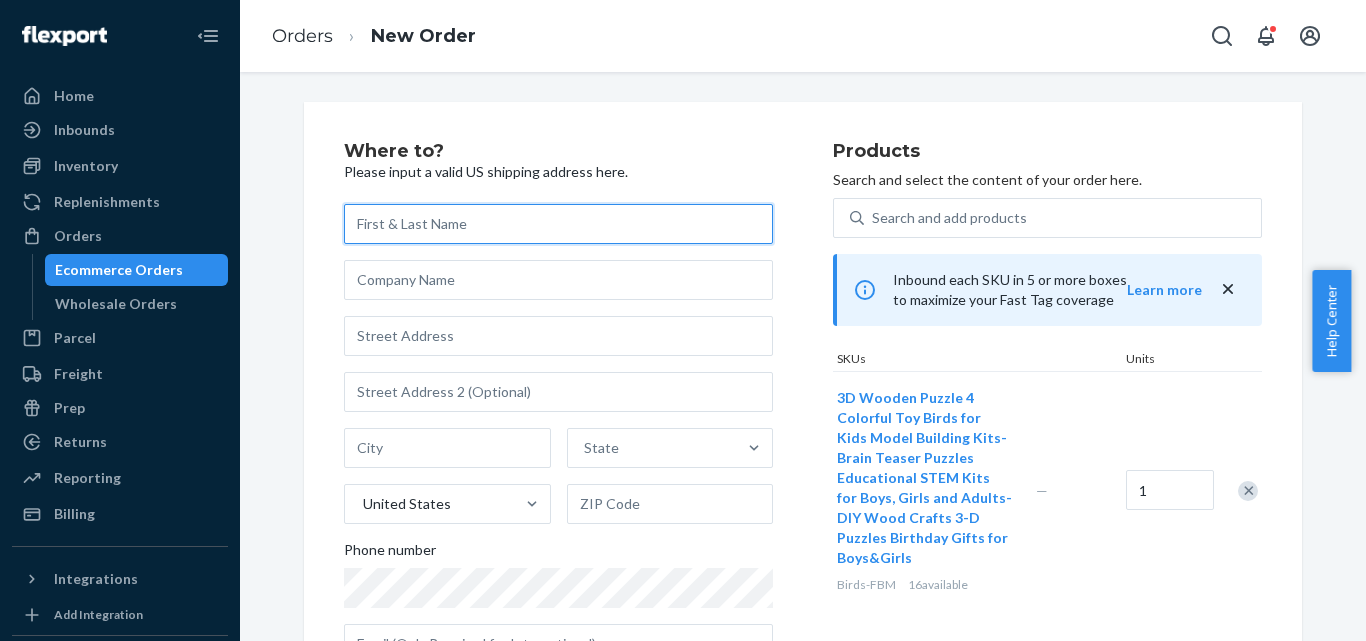 click at bounding box center (558, 224) 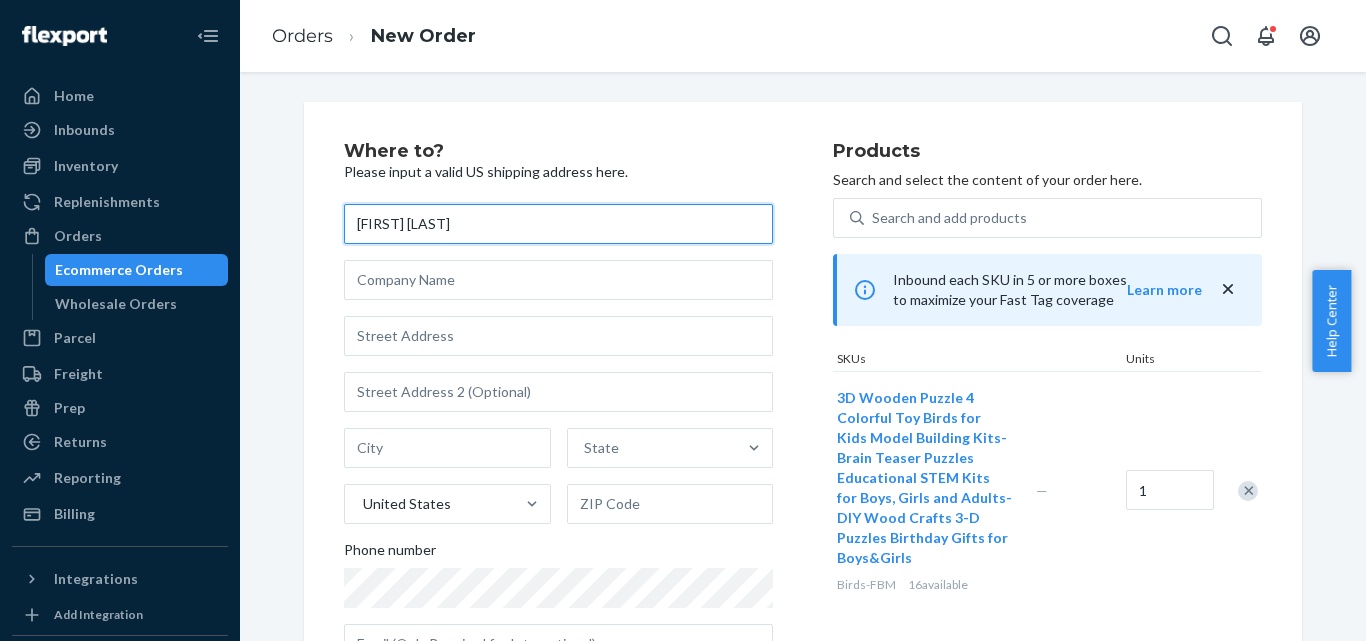 type on "[FIRST] [LAST]" 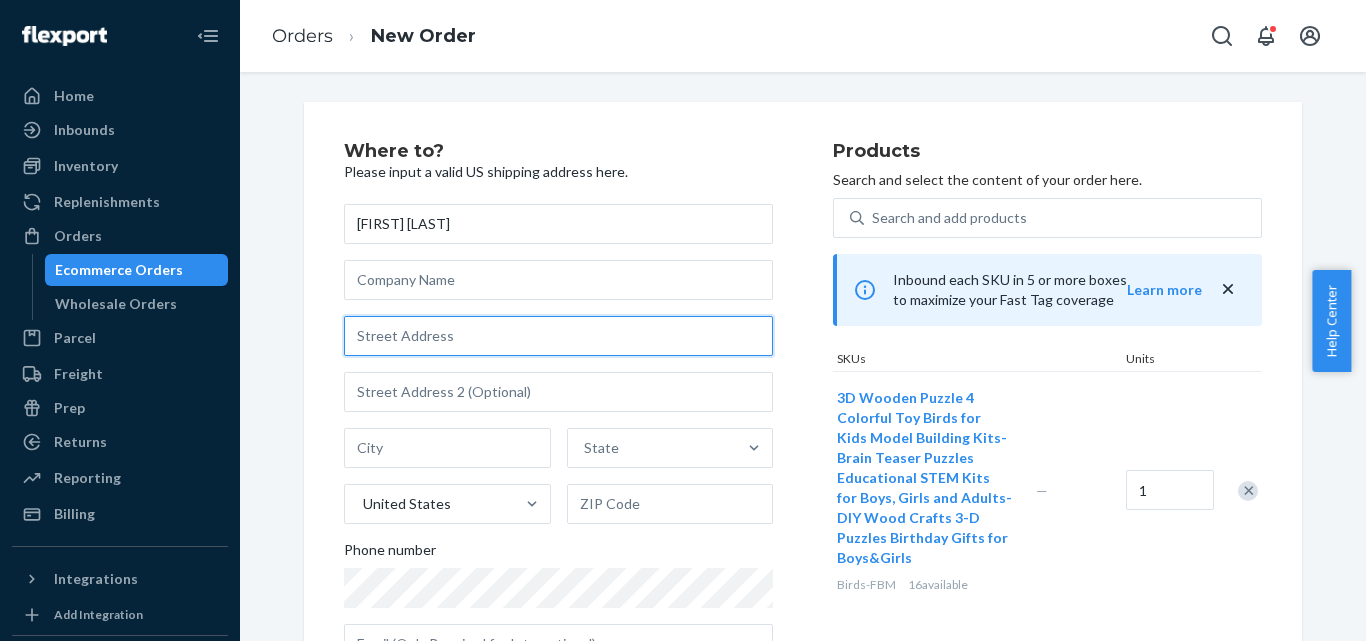 click at bounding box center [558, 336] 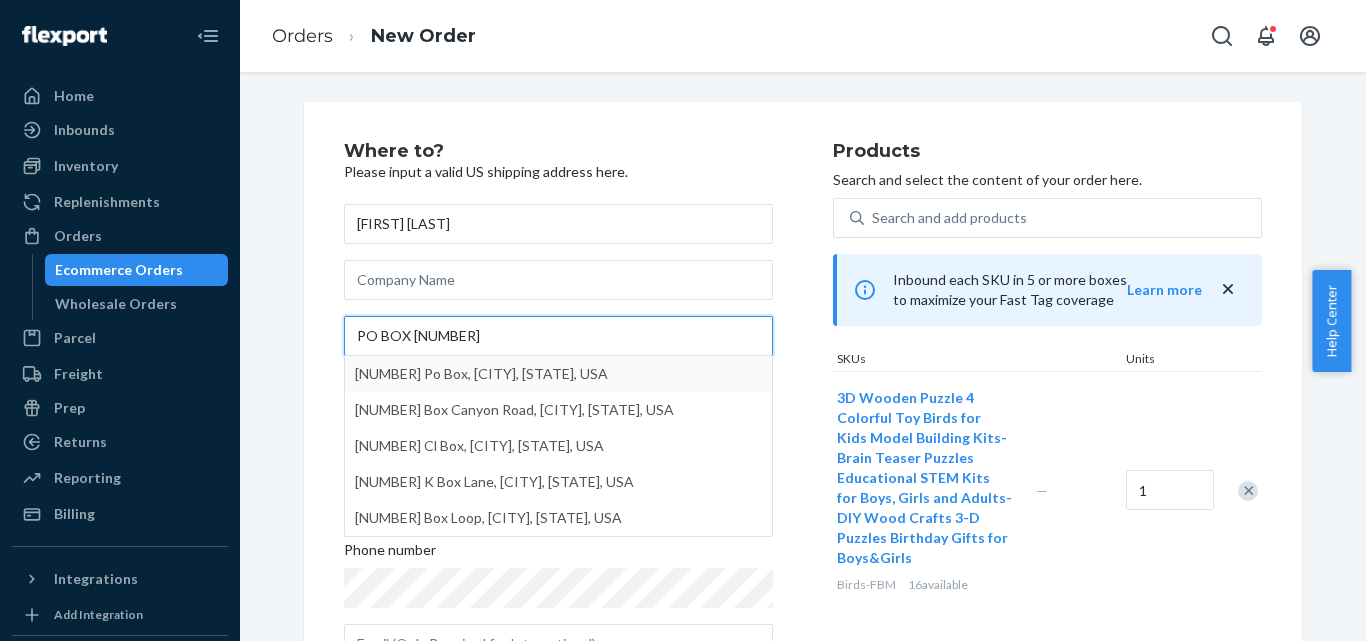 type on "PO BOX [NUMBER]" 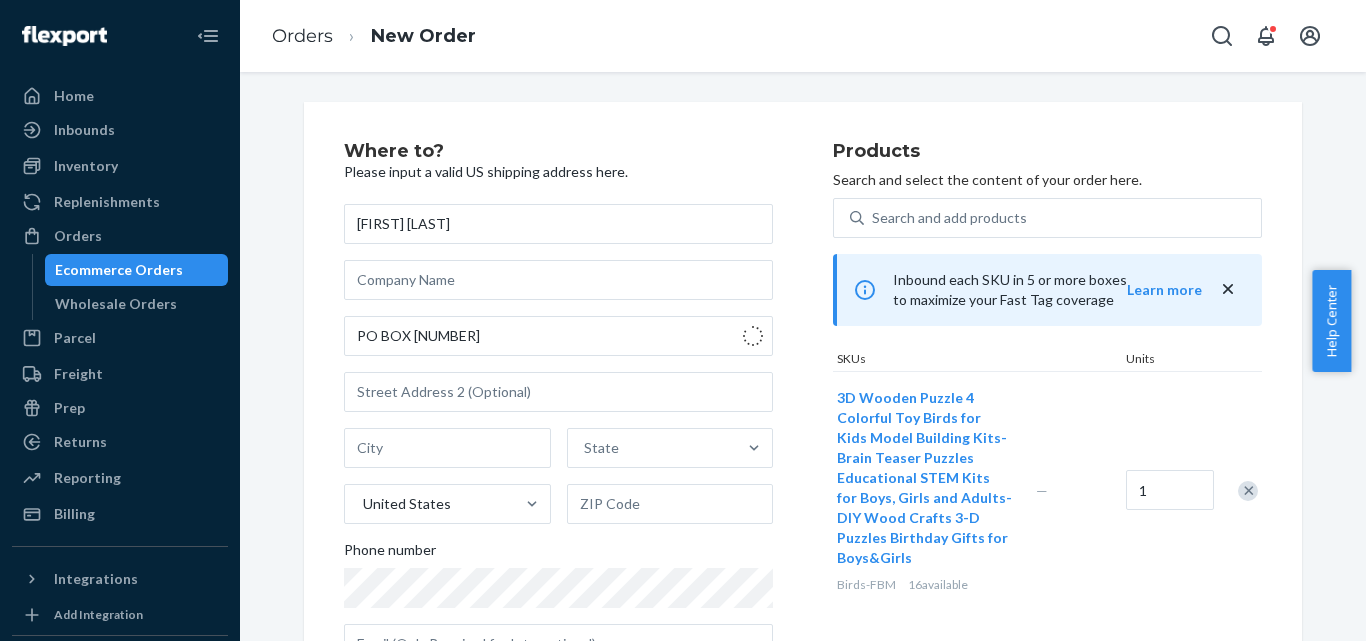 type on "[CITY]" 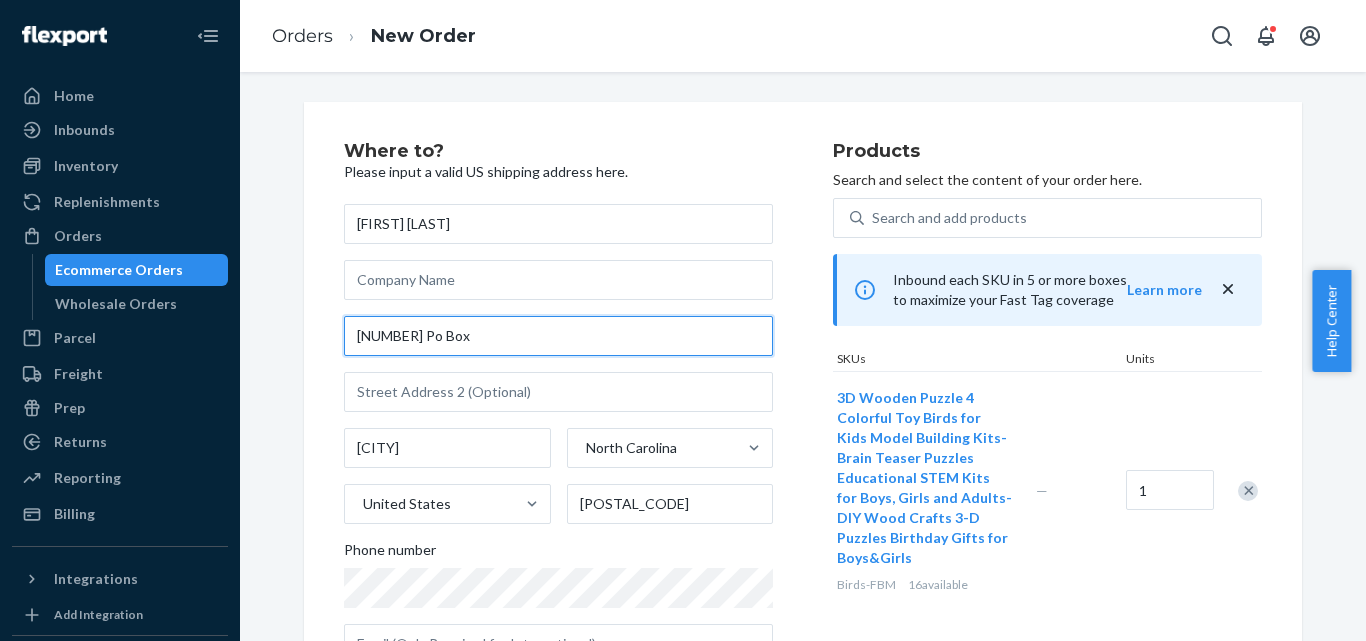 drag, startPoint x: 389, startPoint y: 330, endPoint x: 240, endPoint y: 326, distance: 149.05368 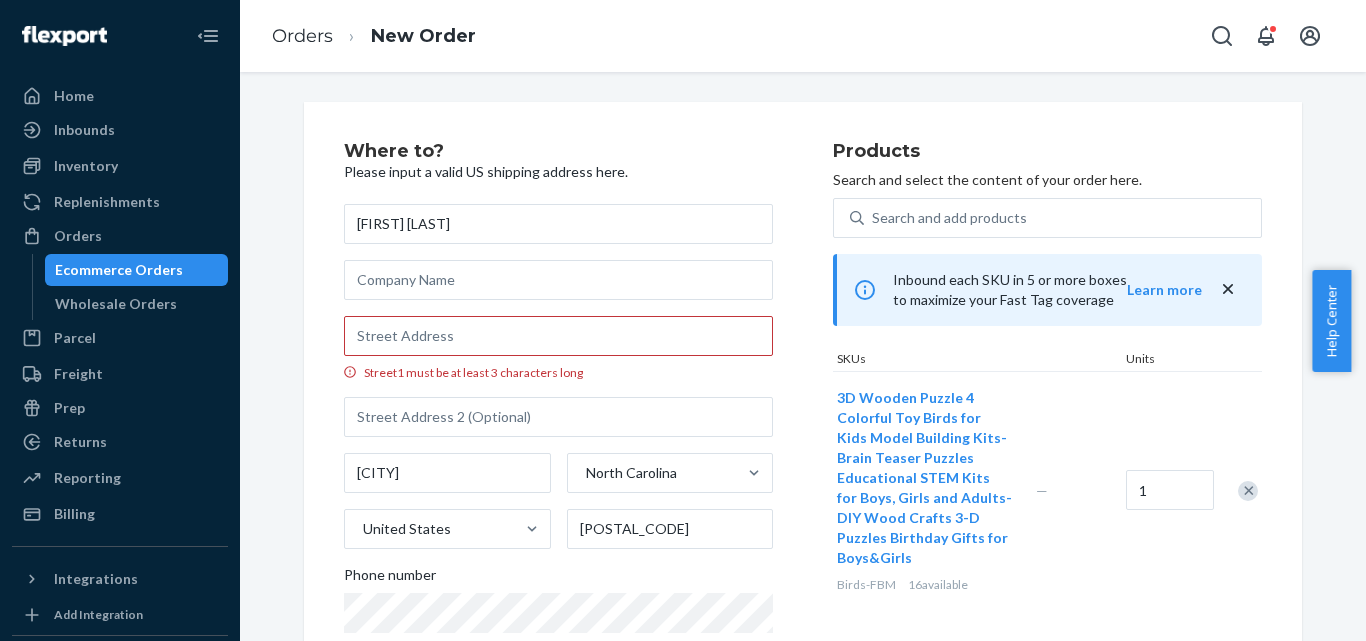 click on "[FIRST] [LAST]   Street1 must be at least 3 characters long [CITY] North Carolina United States [POSTAL_CODE] Phone number" at bounding box center [558, 446] 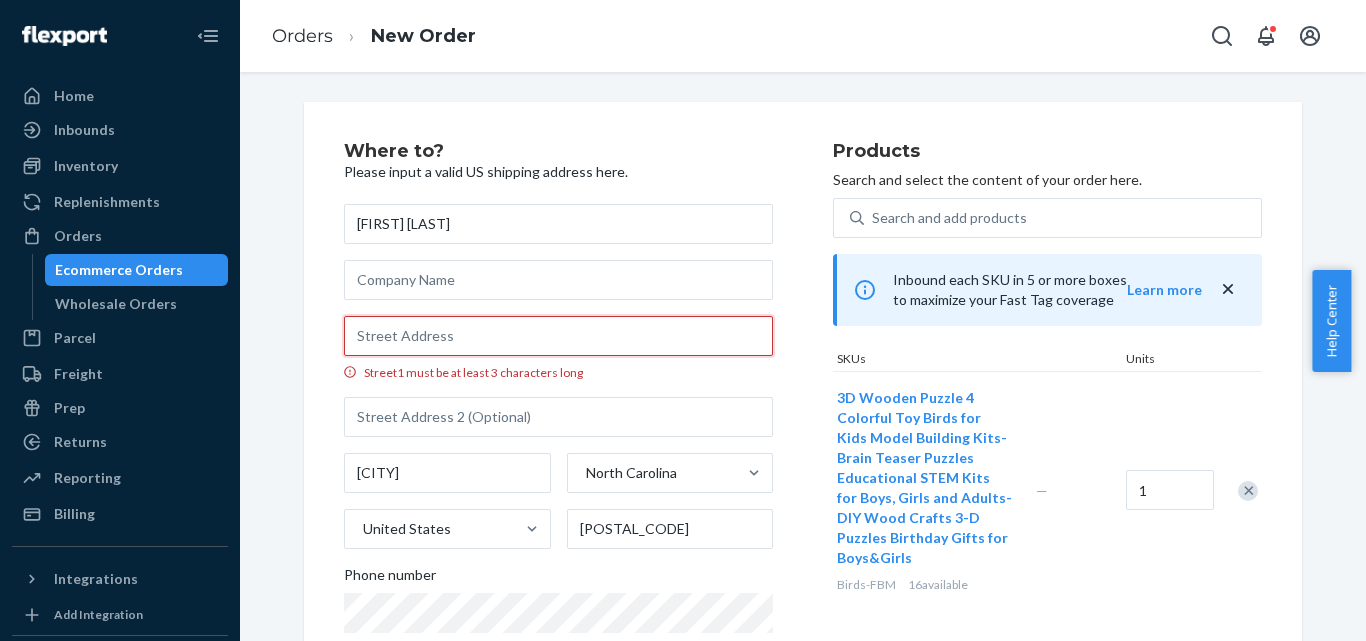 click on "Street1 must be at least 3 characters long" at bounding box center (558, 336) 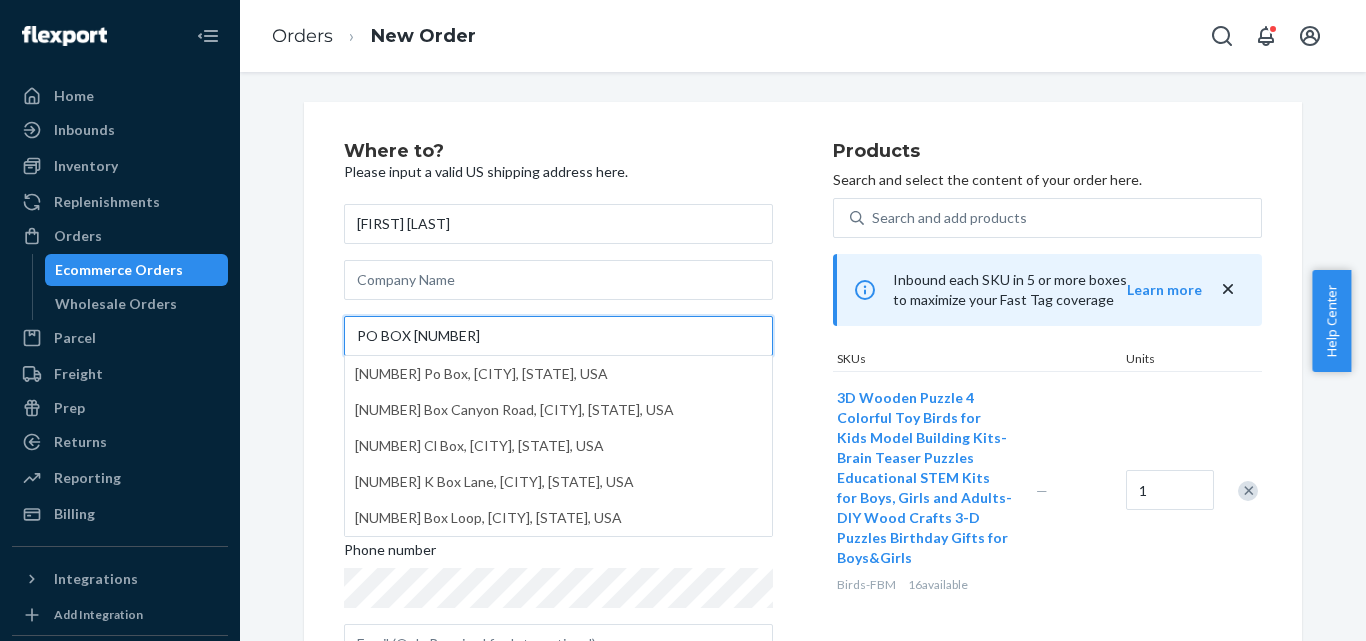 type on "PO BOX [NUMBER]" 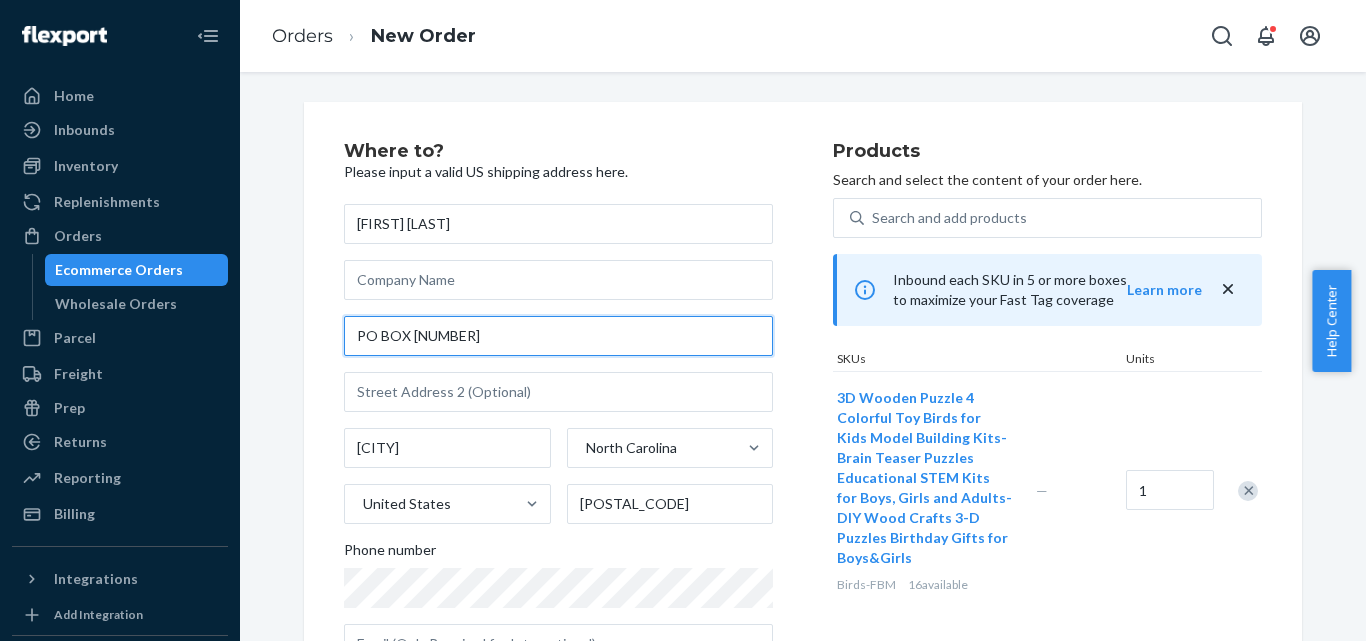drag, startPoint x: 507, startPoint y: 330, endPoint x: 1, endPoint y: 319, distance: 506.11954 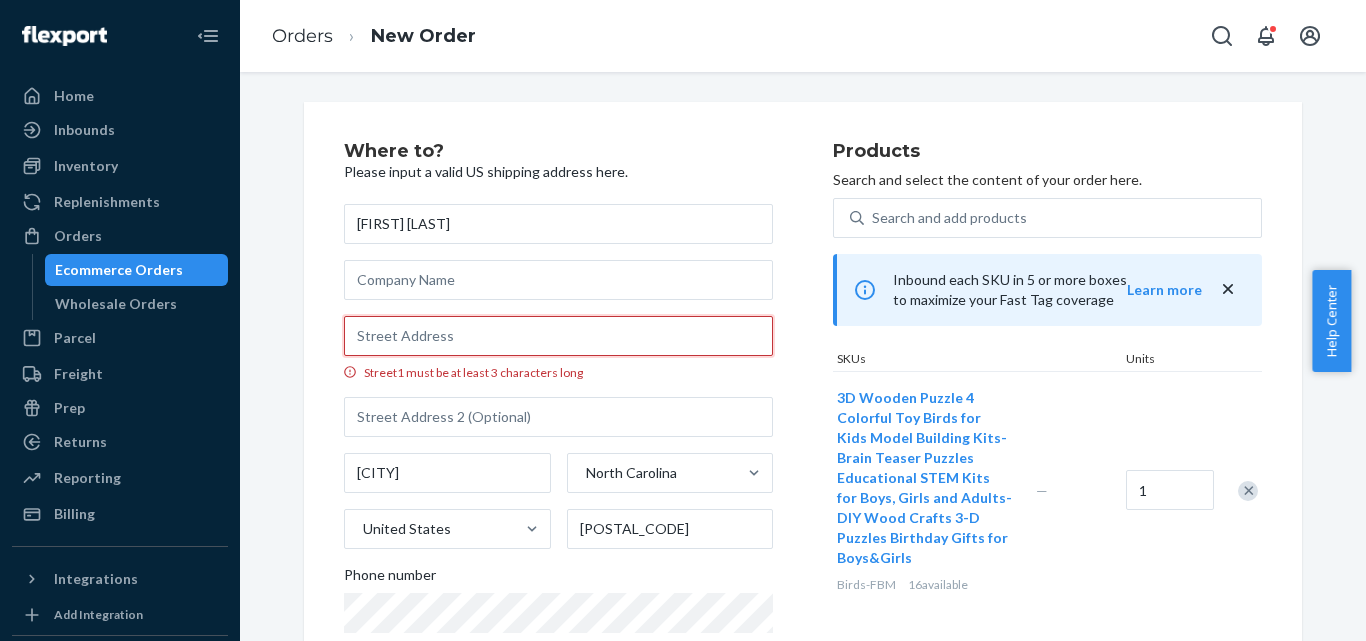 paste on "PO BOX [NUMBER]" 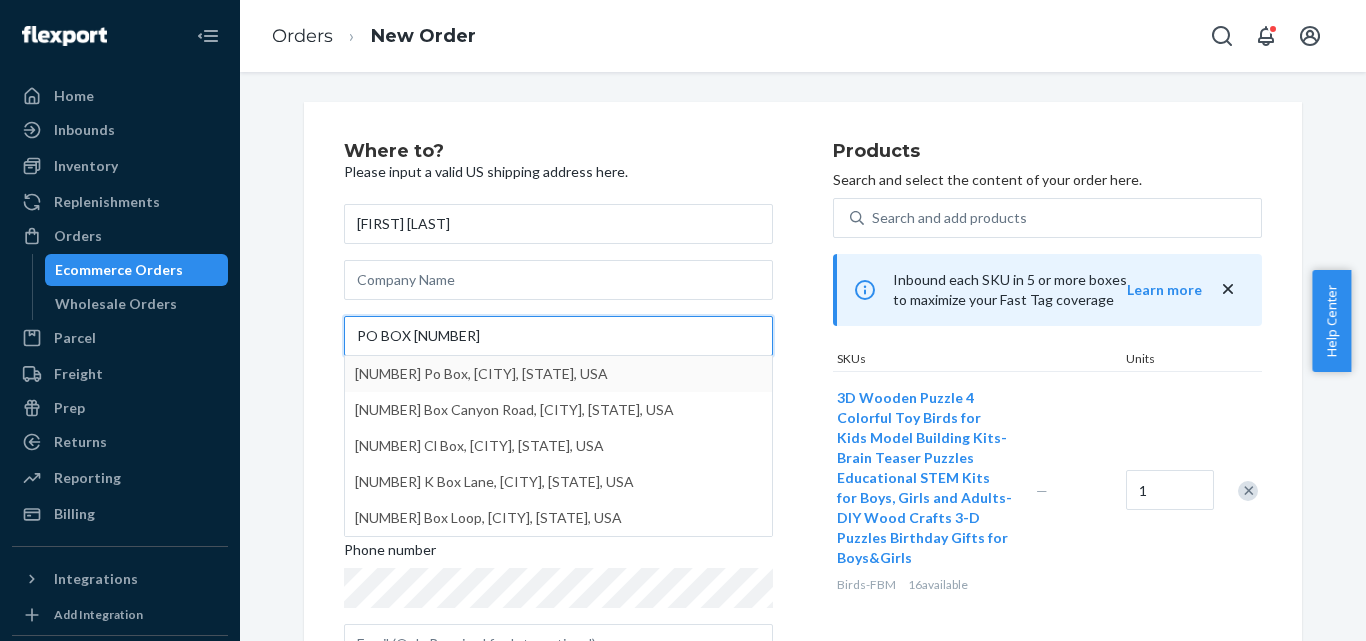 type on "[NUMBER] Po Box" 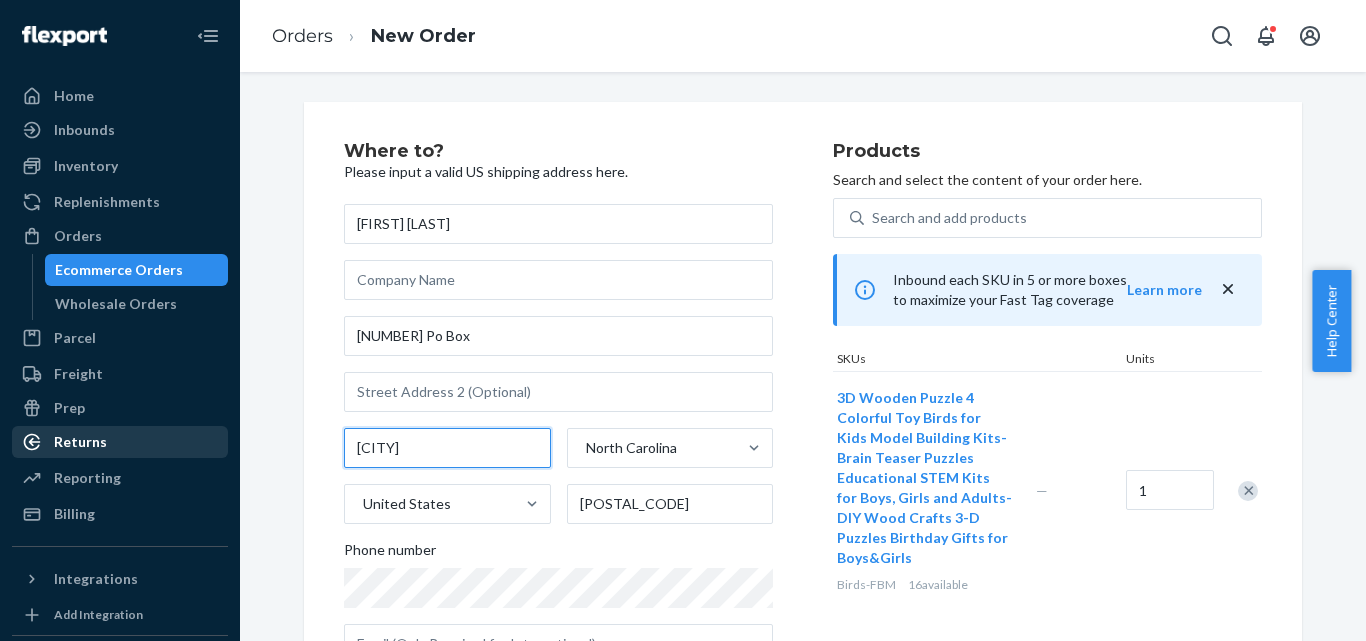drag, startPoint x: 469, startPoint y: 446, endPoint x: 69, endPoint y: 455, distance: 400.10123 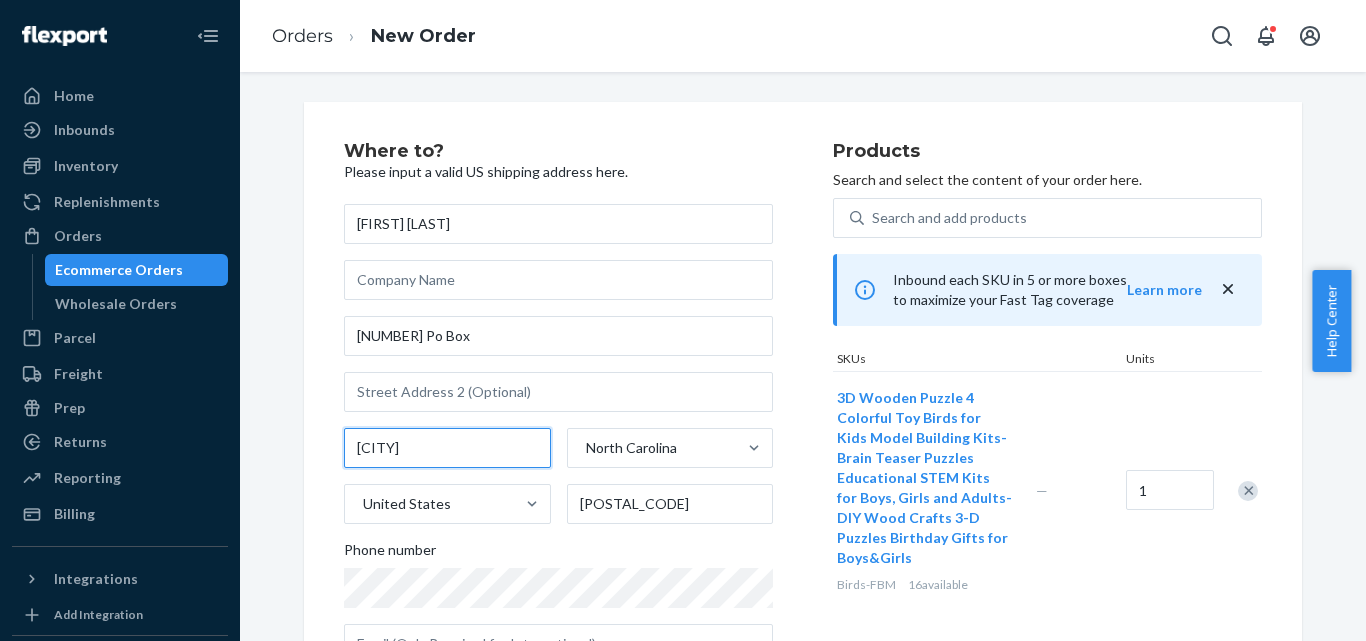 paste on "Gansevoort" 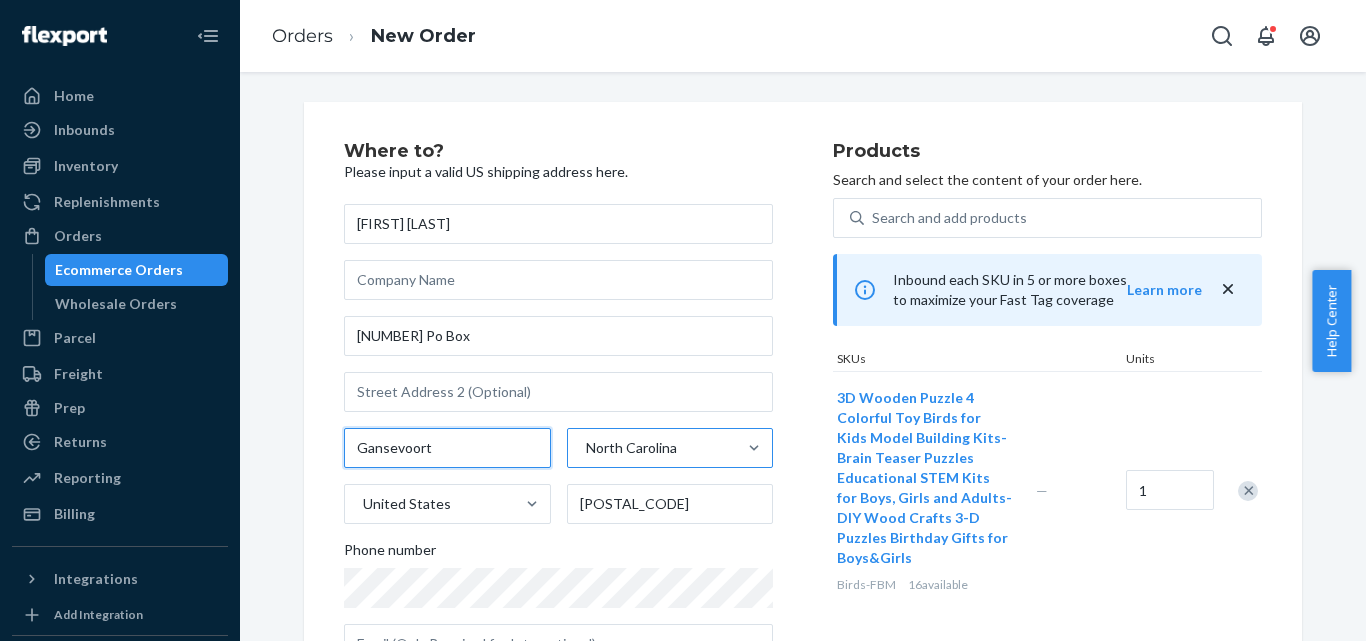 type on "Gansevoort" 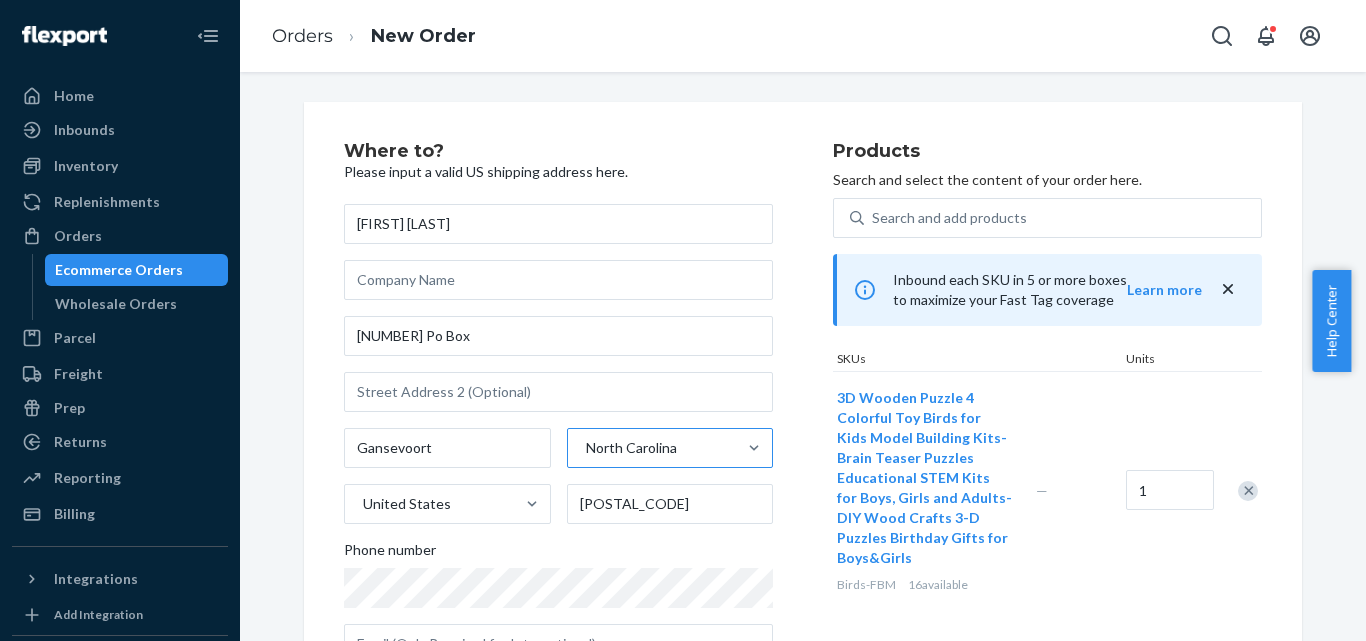 click on "North Carolina" at bounding box center [631, 448] 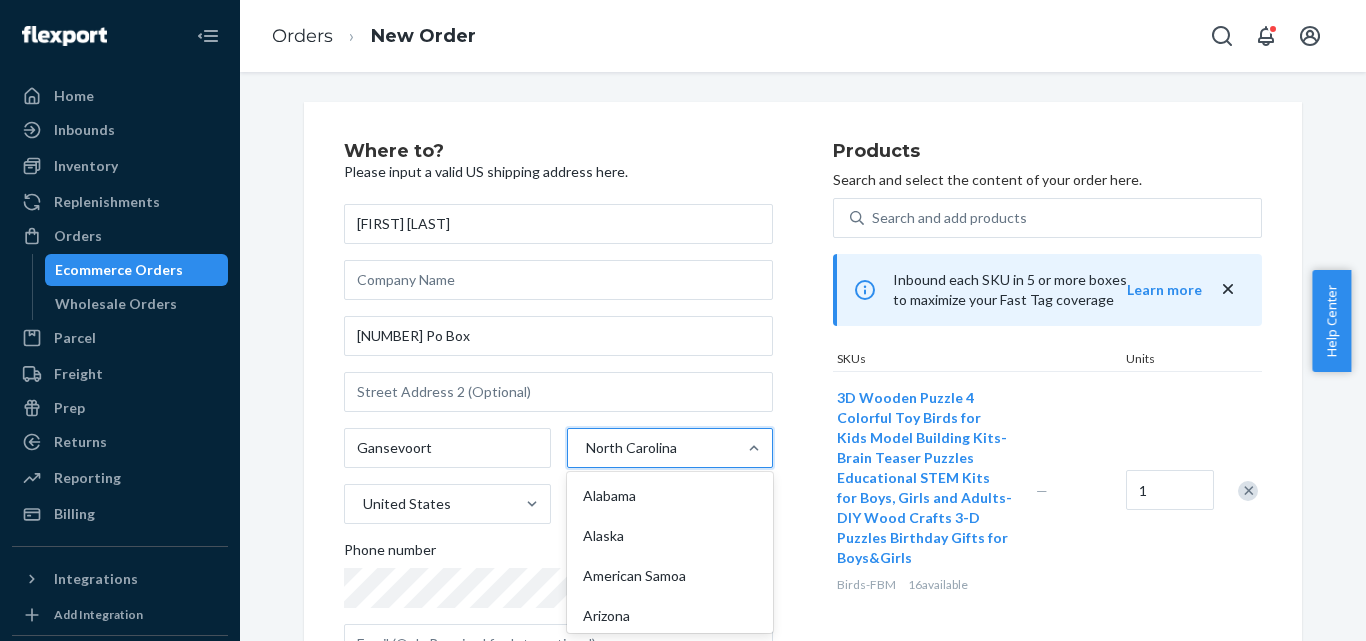 scroll, scrollTop: 1217, scrollLeft: 0, axis: vertical 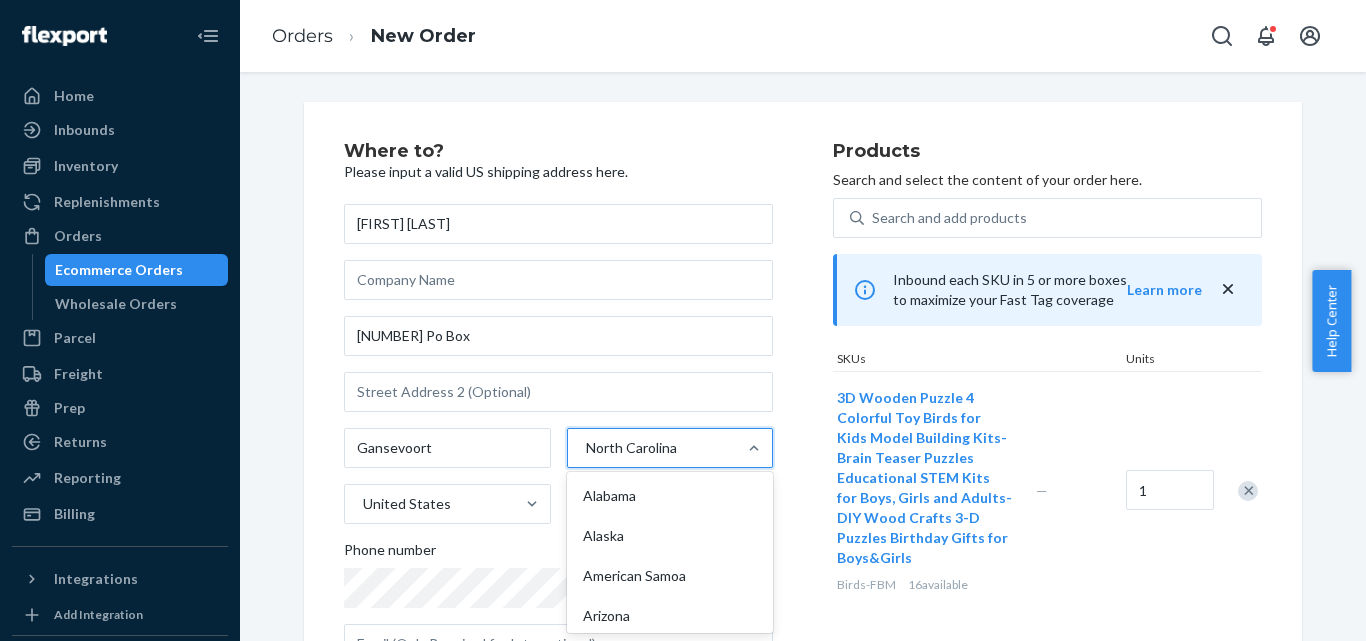 click on "North Carolina" at bounding box center [631, 448] 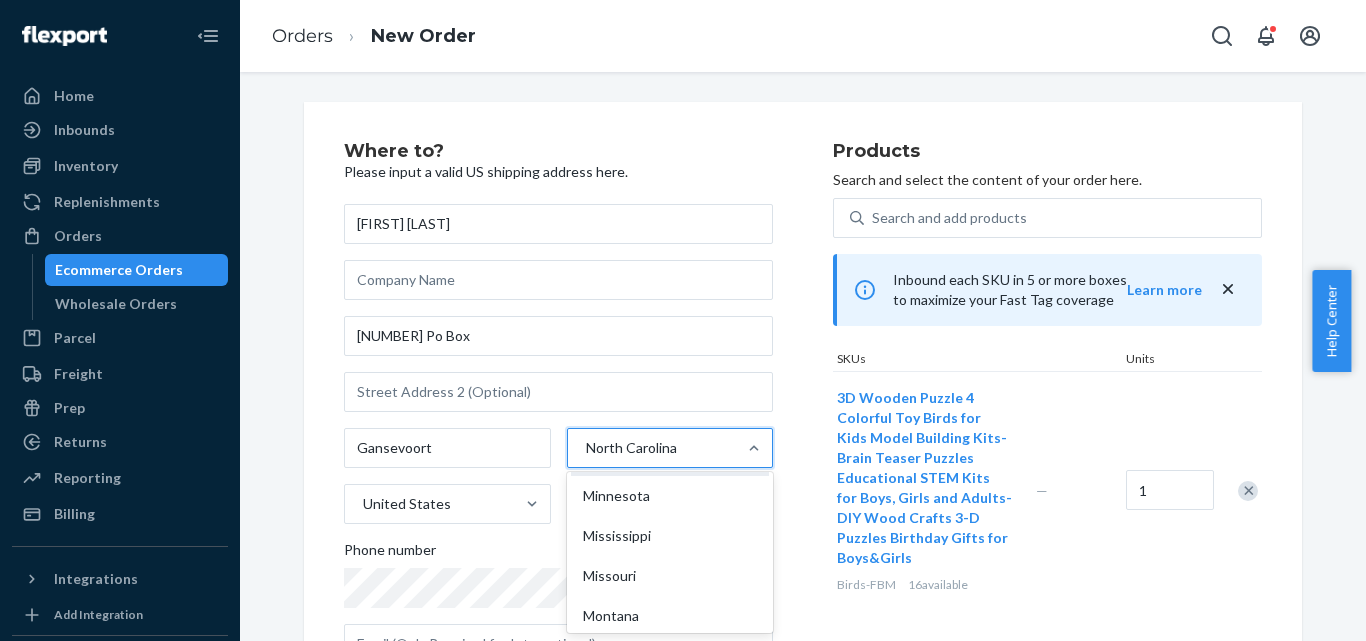 scroll, scrollTop: 1300, scrollLeft: 0, axis: vertical 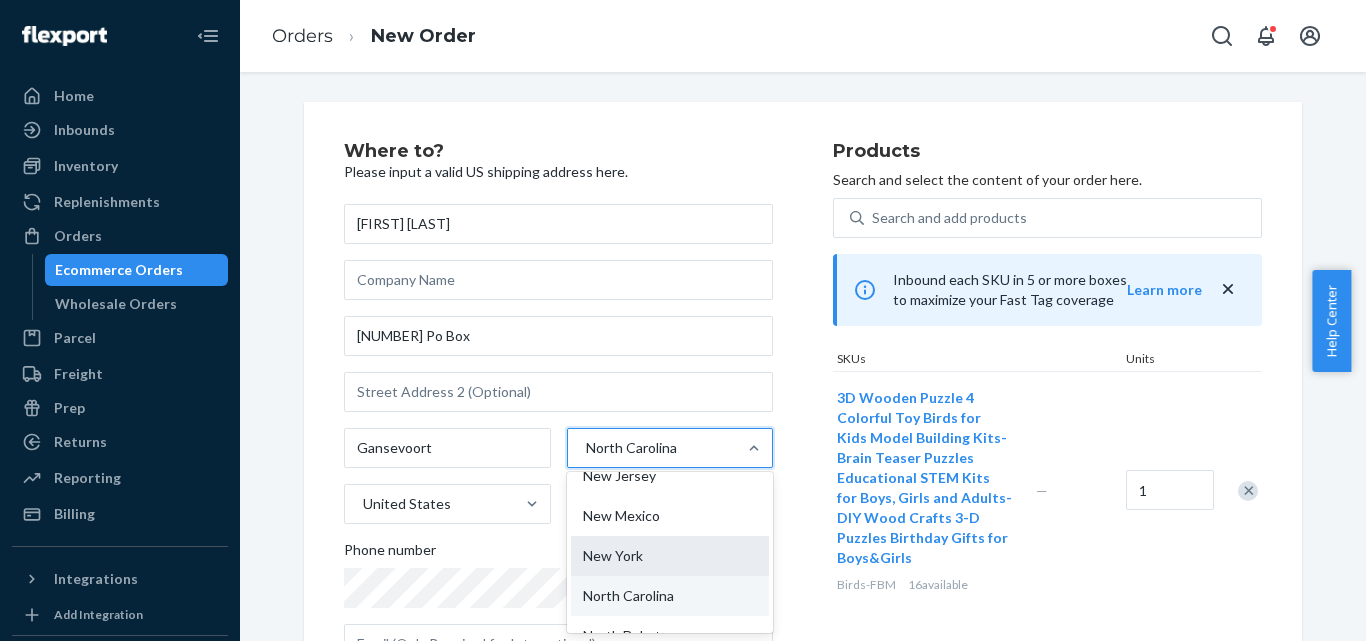 click on "New York" at bounding box center (670, 556) 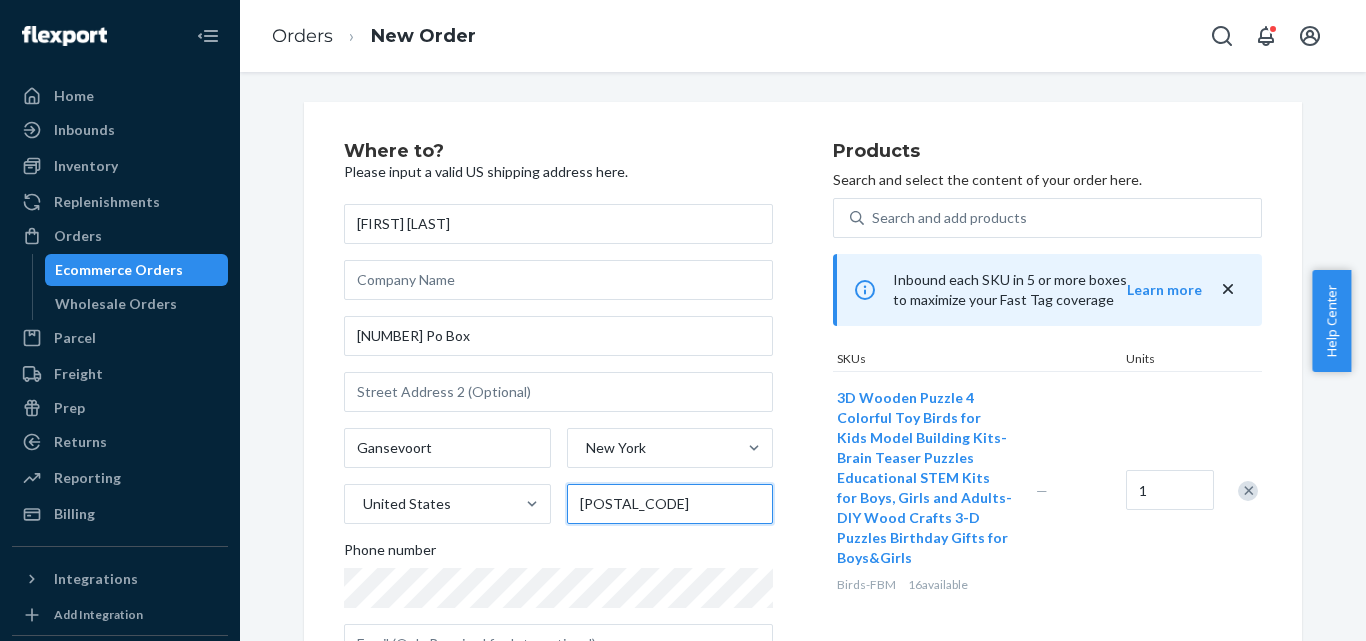 drag, startPoint x: 573, startPoint y: 499, endPoint x: 648, endPoint y: 504, distance: 75.16648 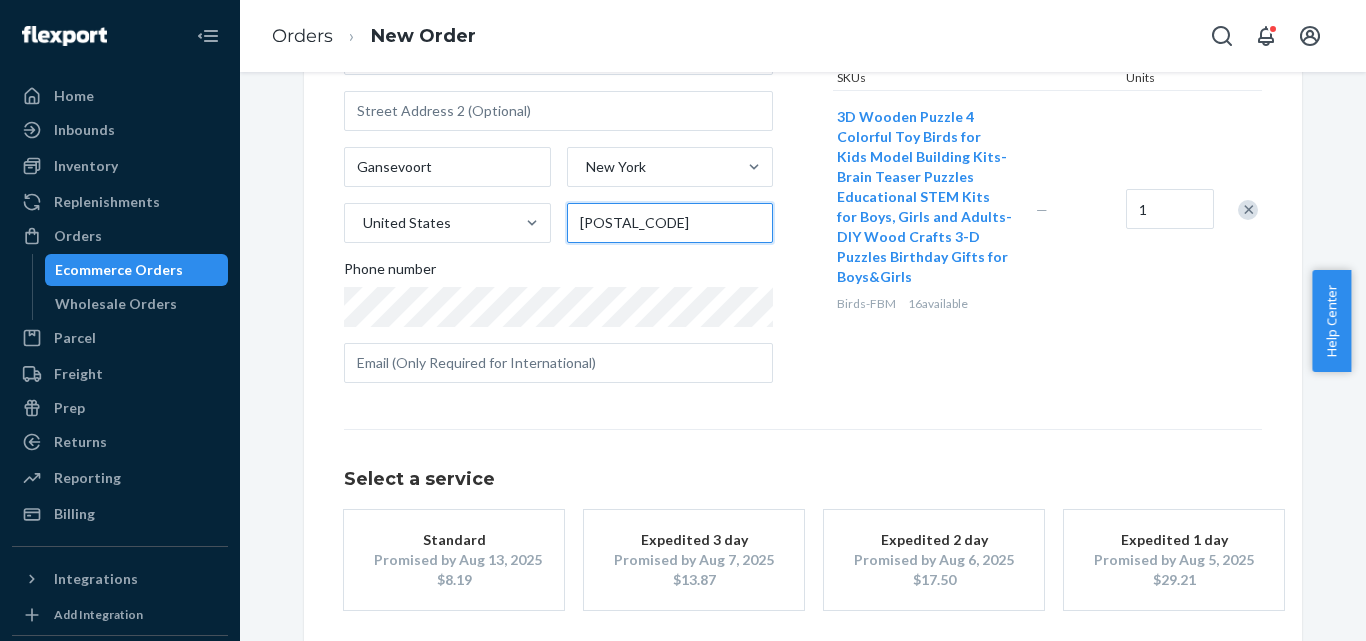 scroll, scrollTop: 300, scrollLeft: 0, axis: vertical 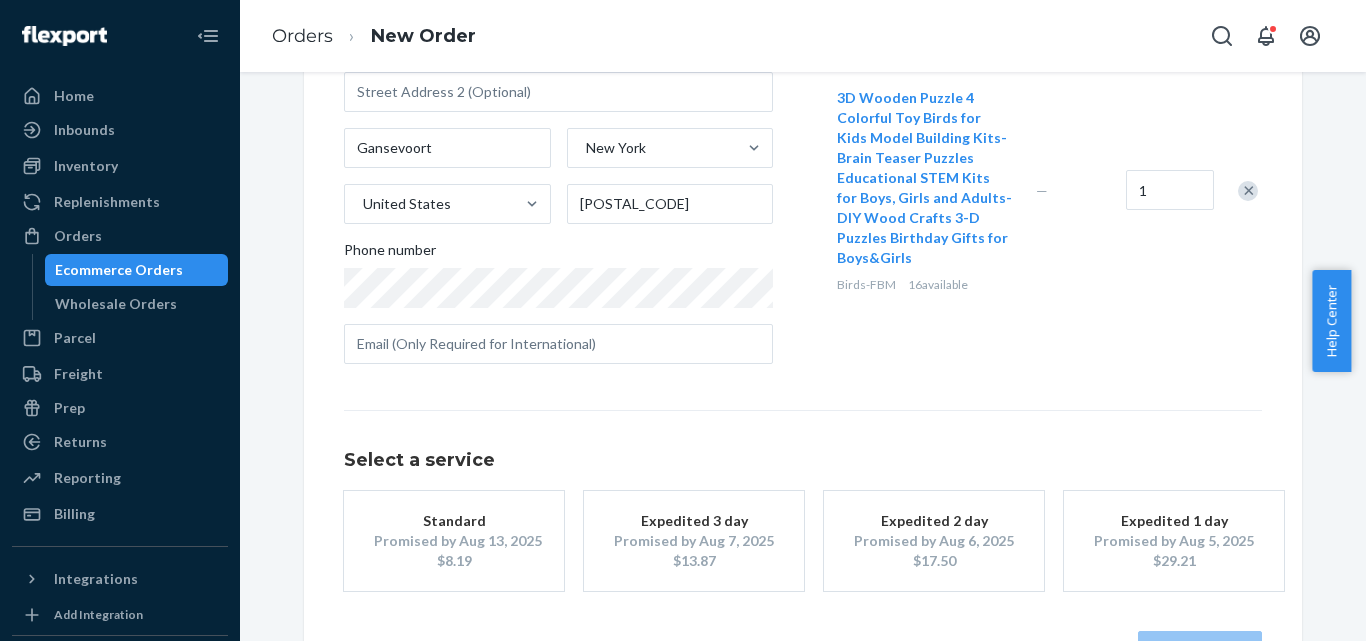 click on "Promised by Aug 13, 2025" at bounding box center (454, 541) 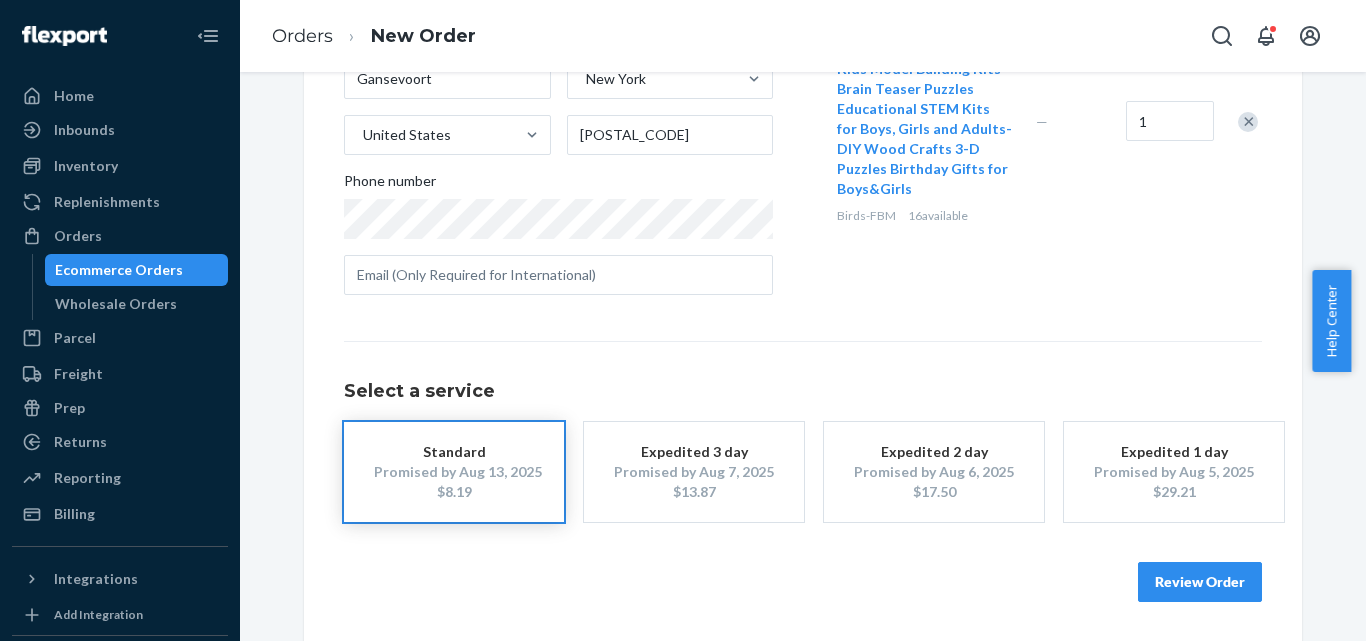scroll, scrollTop: 370, scrollLeft: 0, axis: vertical 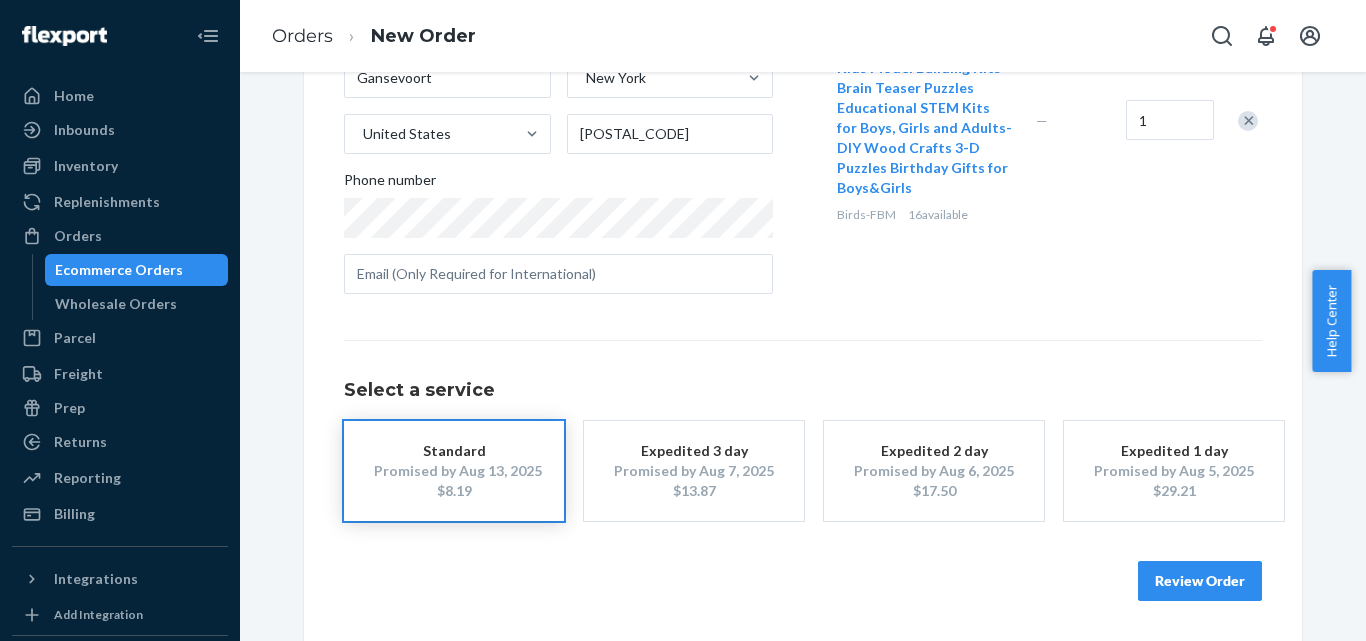 click on "Review Order" at bounding box center (1200, 581) 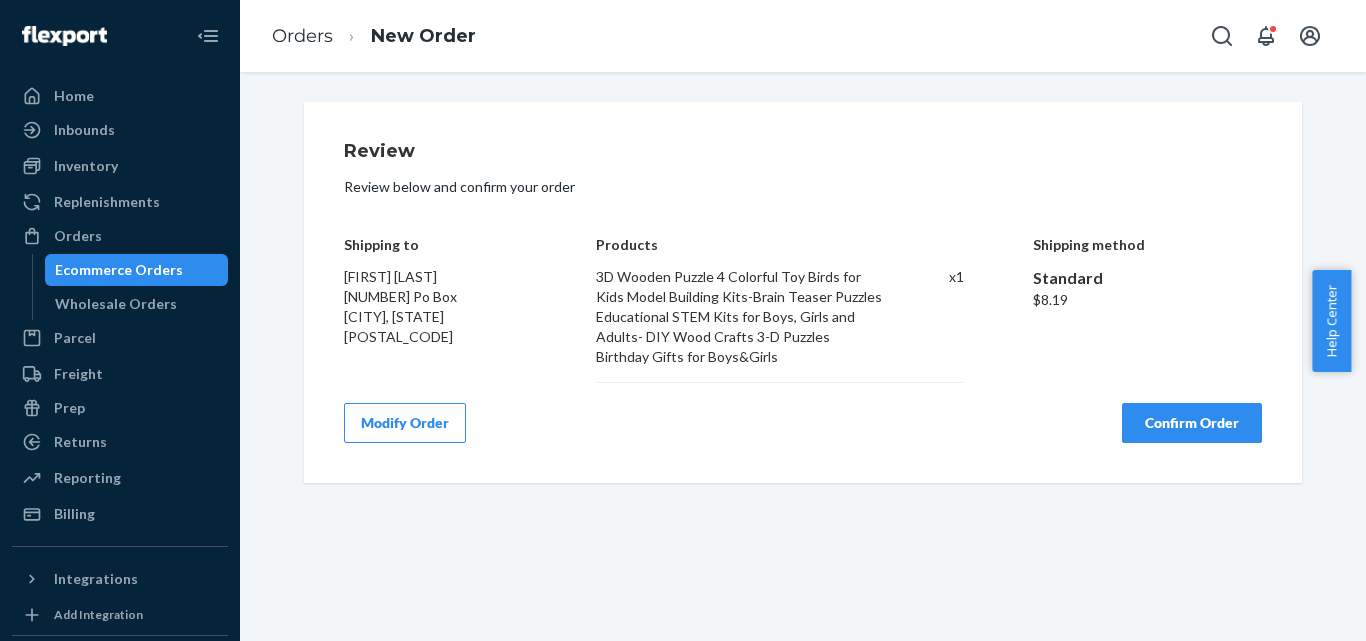 click on "Confirm Order" at bounding box center [1192, 423] 